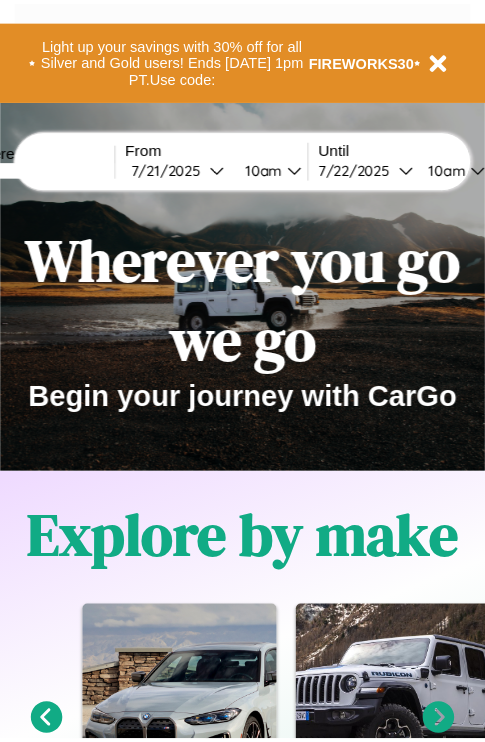 scroll, scrollTop: 0, scrollLeft: 0, axis: both 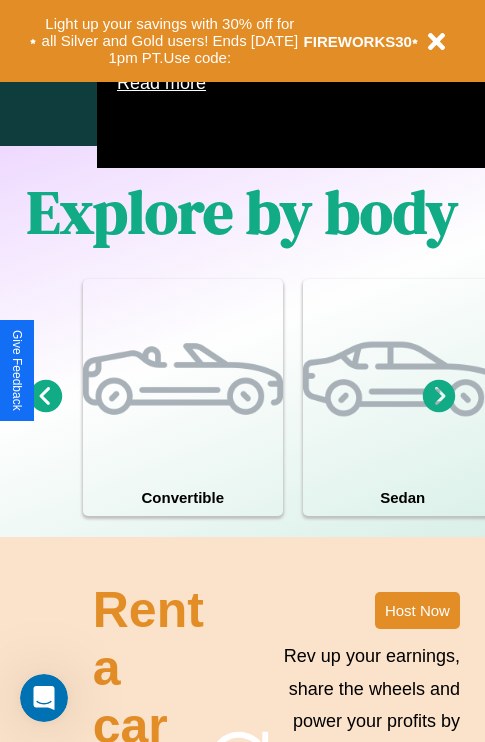 click 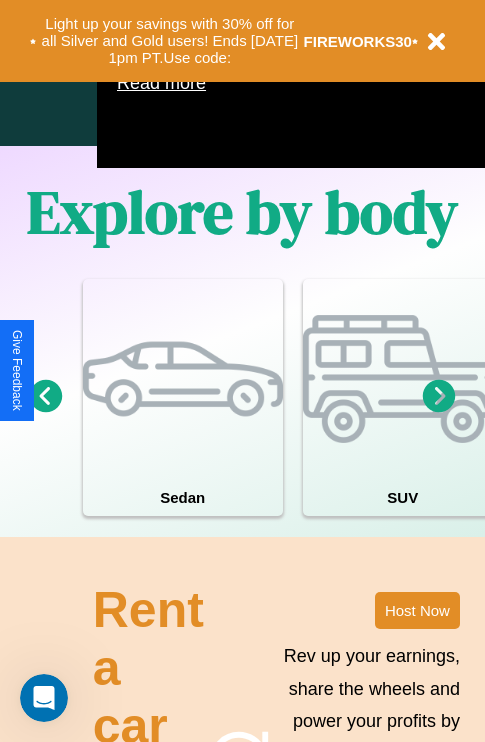 click 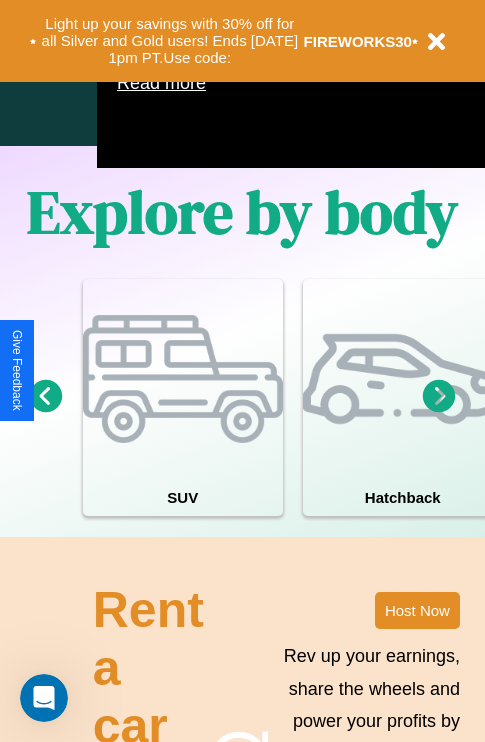 click 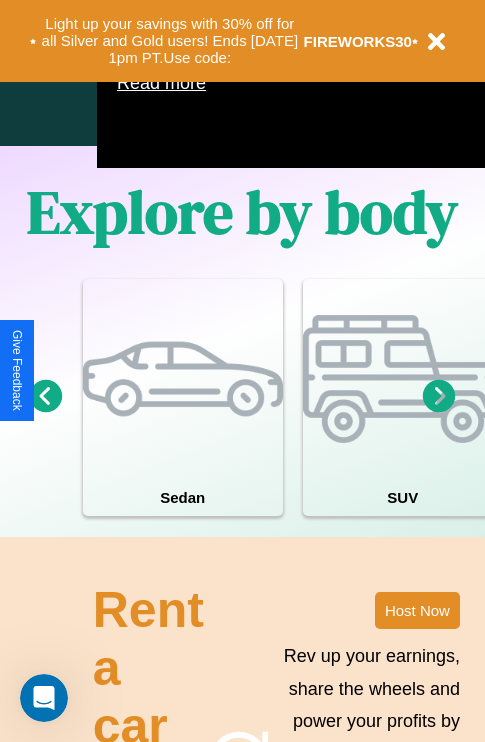 click 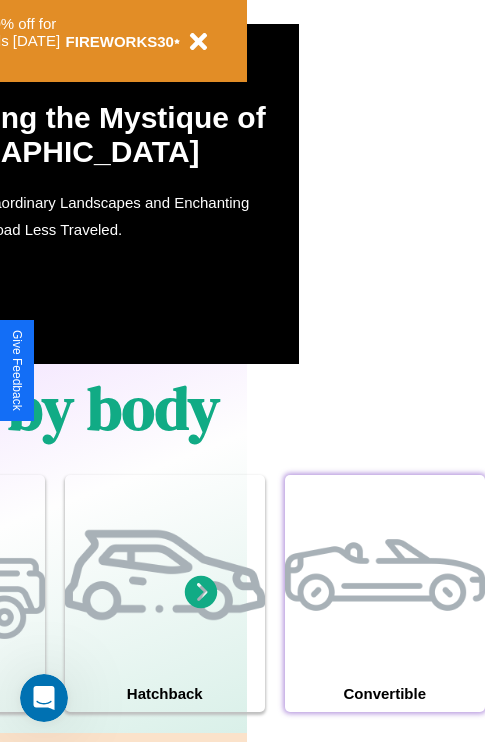 click at bounding box center (385, 575) 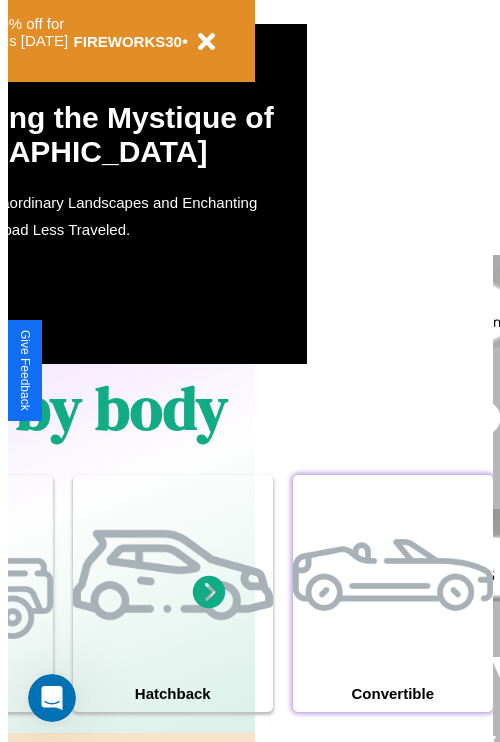 scroll, scrollTop: 0, scrollLeft: 0, axis: both 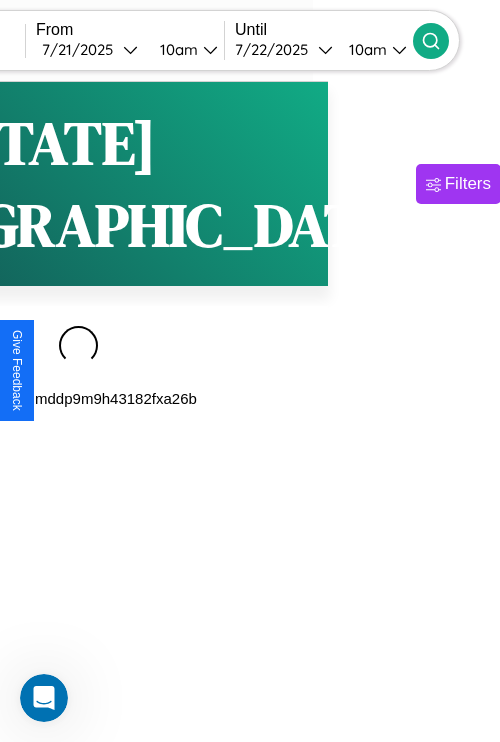 type on "*********" 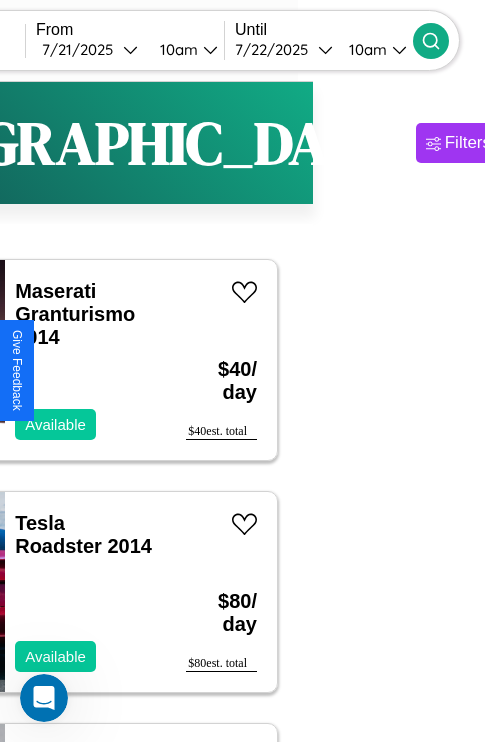 scroll, scrollTop: 91, scrollLeft: 41, axis: both 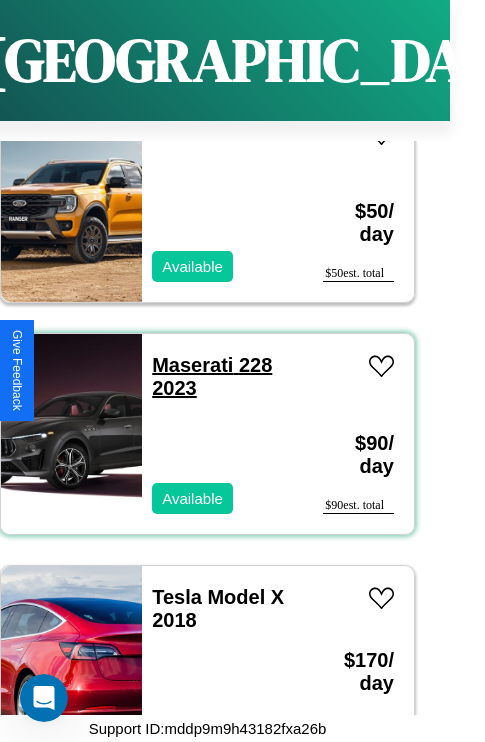 click on "Maserati   228   2023" at bounding box center (212, 376) 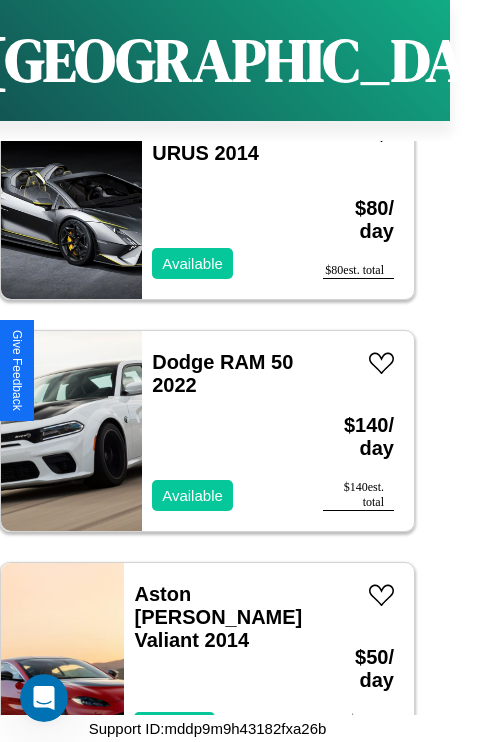 scroll, scrollTop: 33947, scrollLeft: 0, axis: vertical 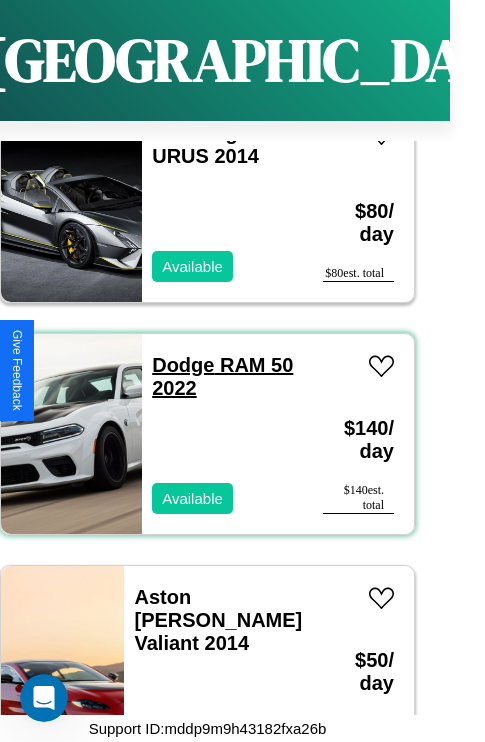 click on "Dodge   RAM 50   2022" at bounding box center [222, 376] 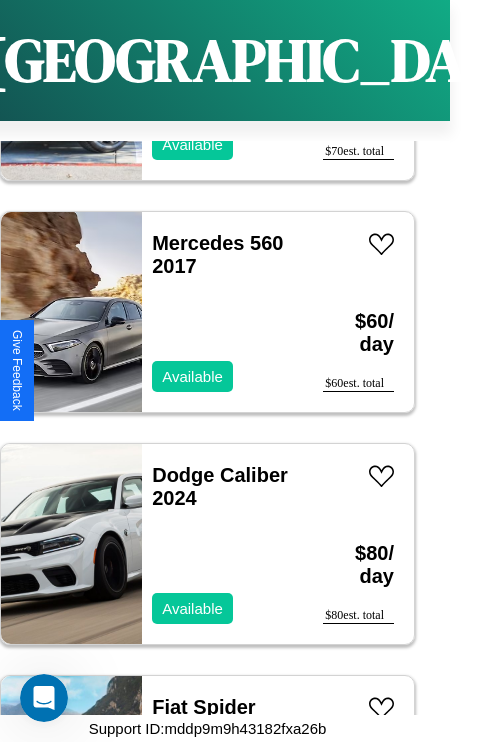 scroll, scrollTop: 31859, scrollLeft: 0, axis: vertical 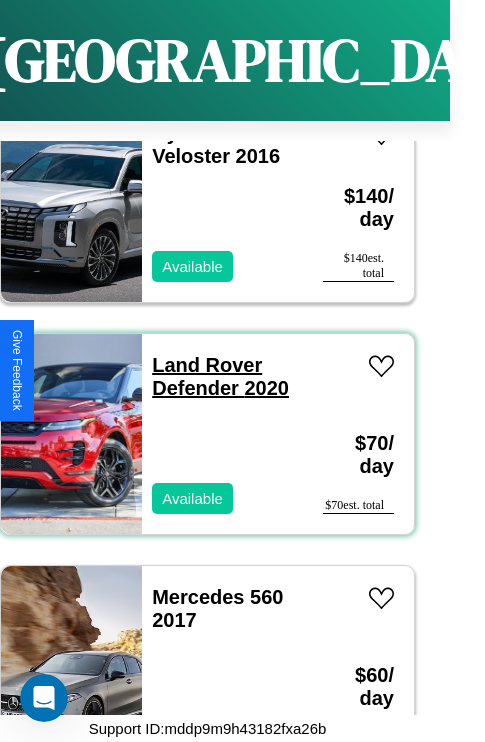 click on "Land Rover   Defender   2020" at bounding box center (220, 376) 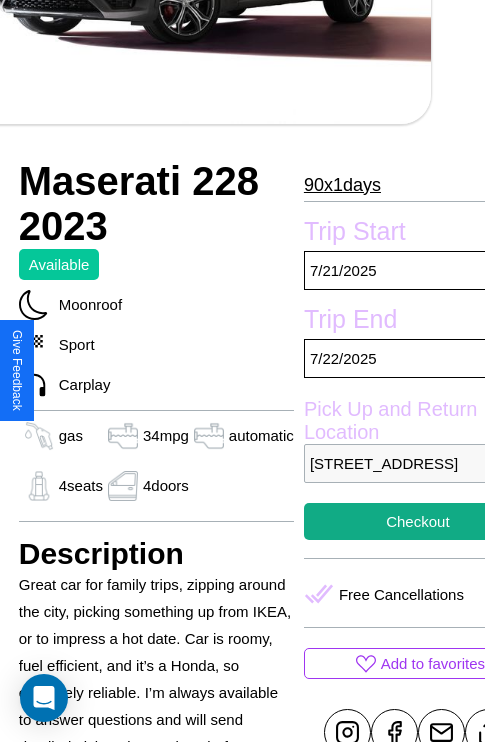 scroll, scrollTop: 496, scrollLeft: 84, axis: both 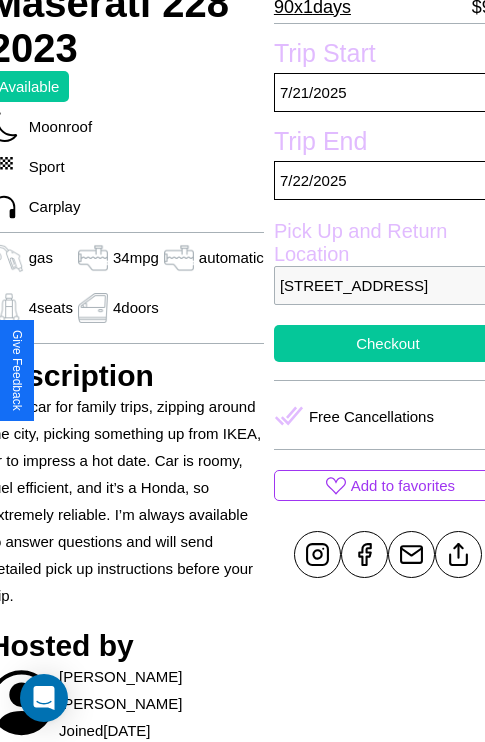 click on "Checkout" at bounding box center (388, 343) 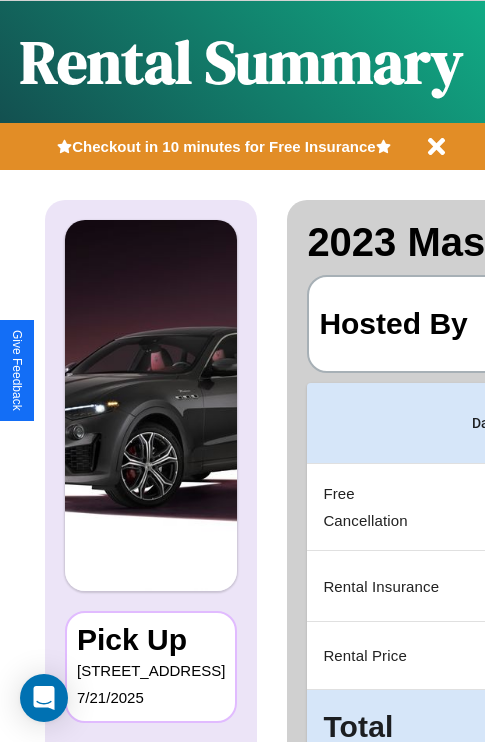 scroll, scrollTop: 0, scrollLeft: 378, axis: horizontal 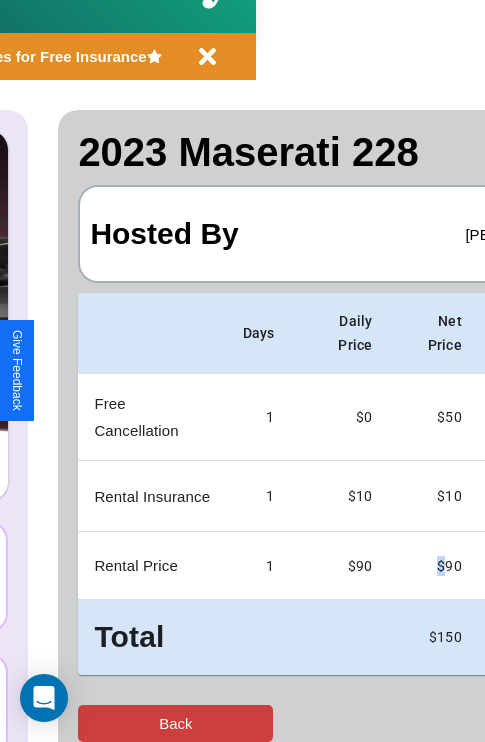 click on "Back" at bounding box center (175, 723) 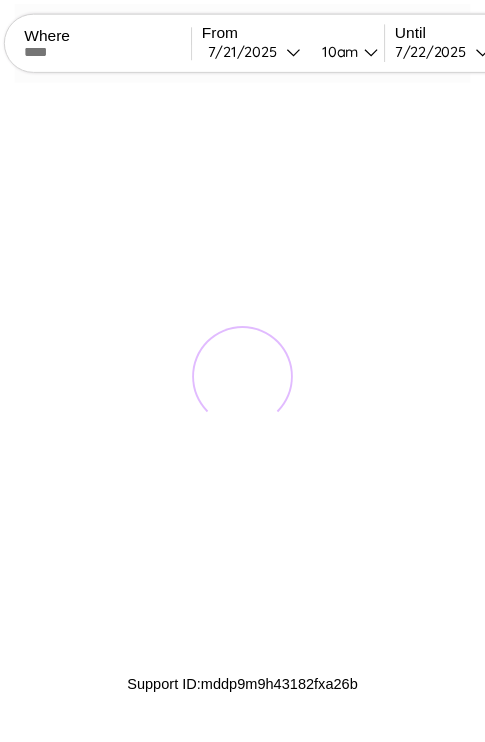 scroll, scrollTop: 0, scrollLeft: 0, axis: both 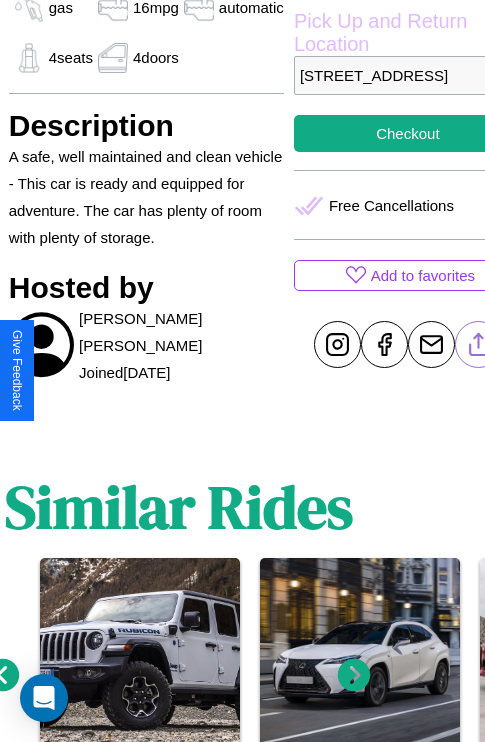 click 